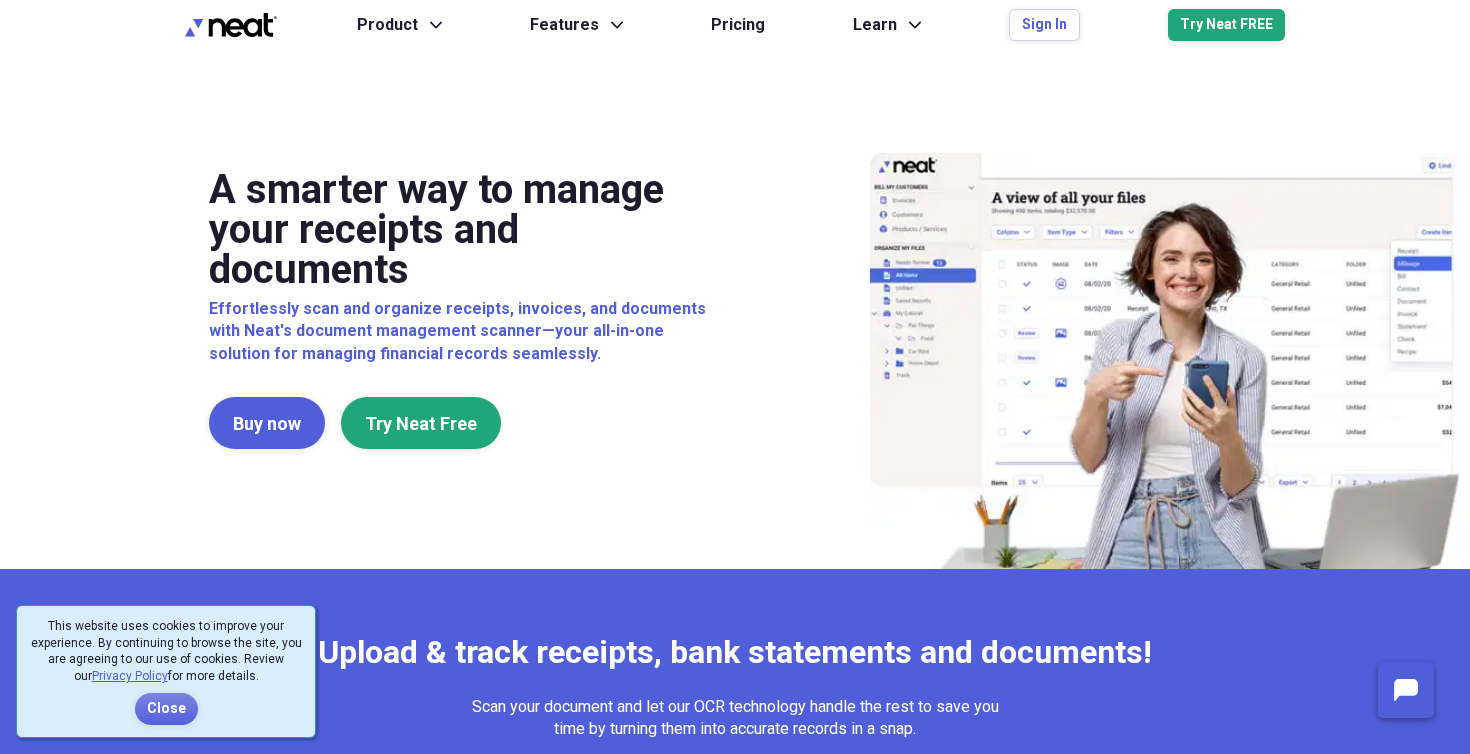 scroll, scrollTop: 0, scrollLeft: 0, axis: both 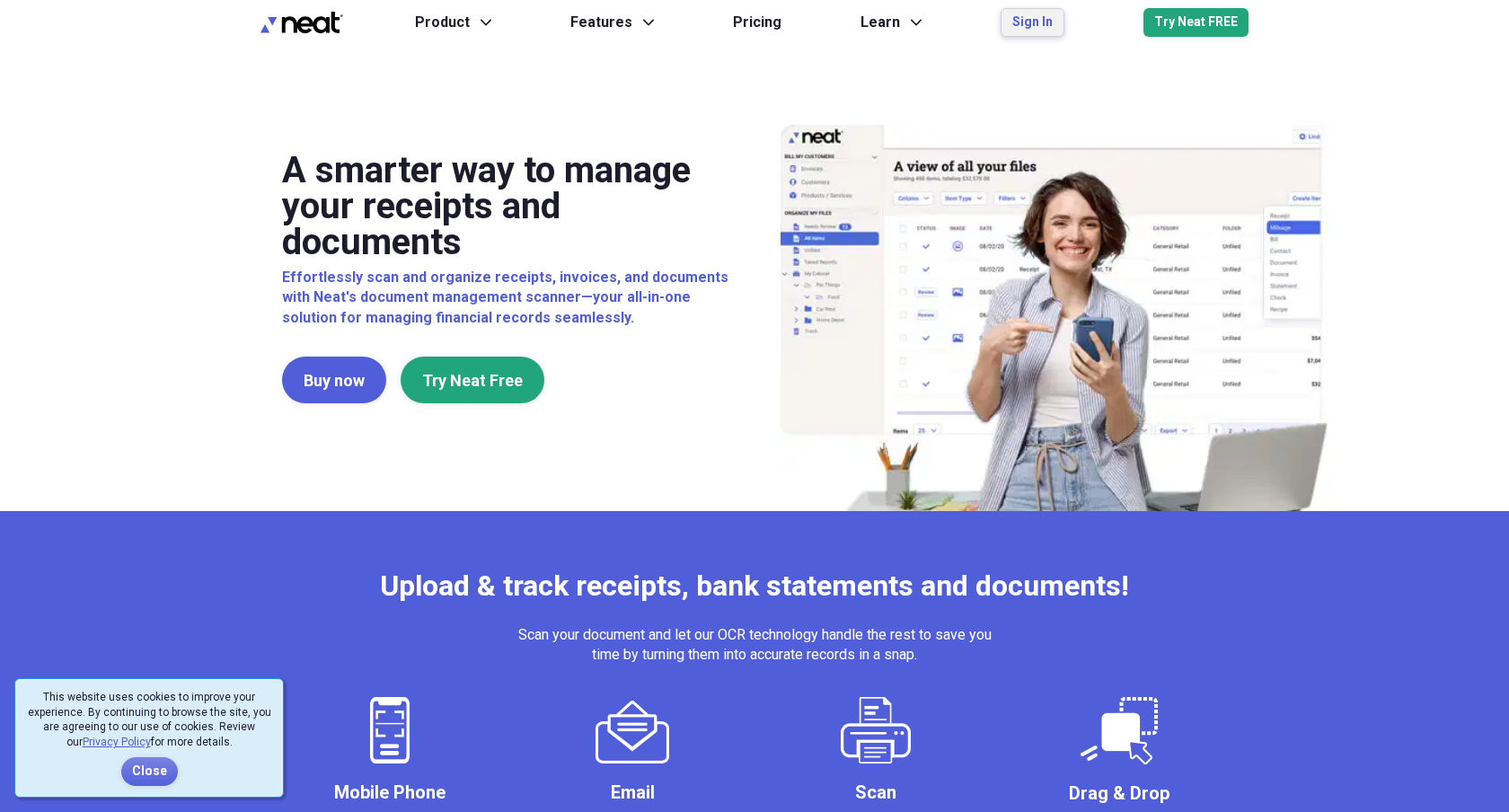 click on "Sign In" at bounding box center (1032, 22) 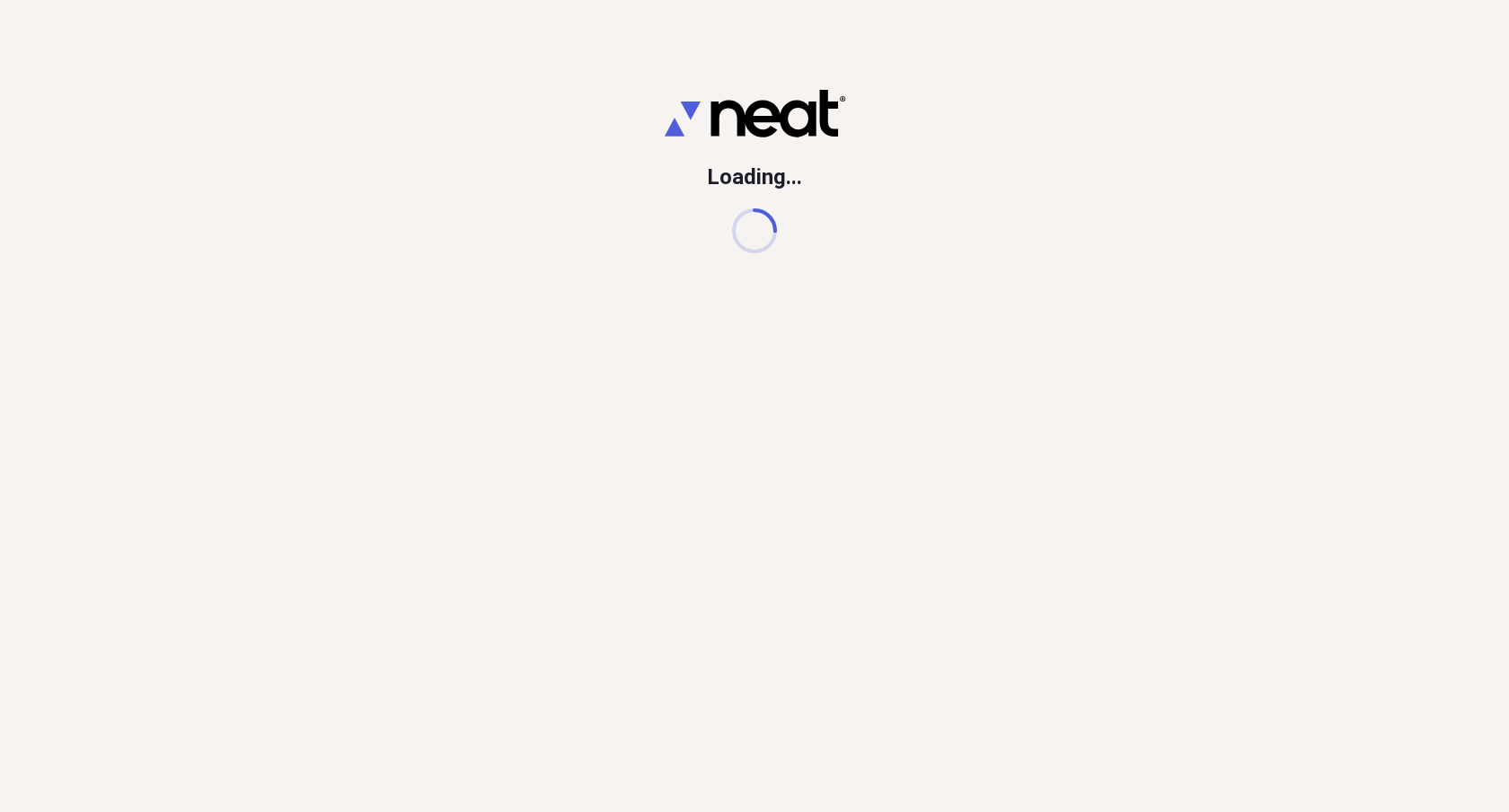 scroll, scrollTop: 0, scrollLeft: 0, axis: both 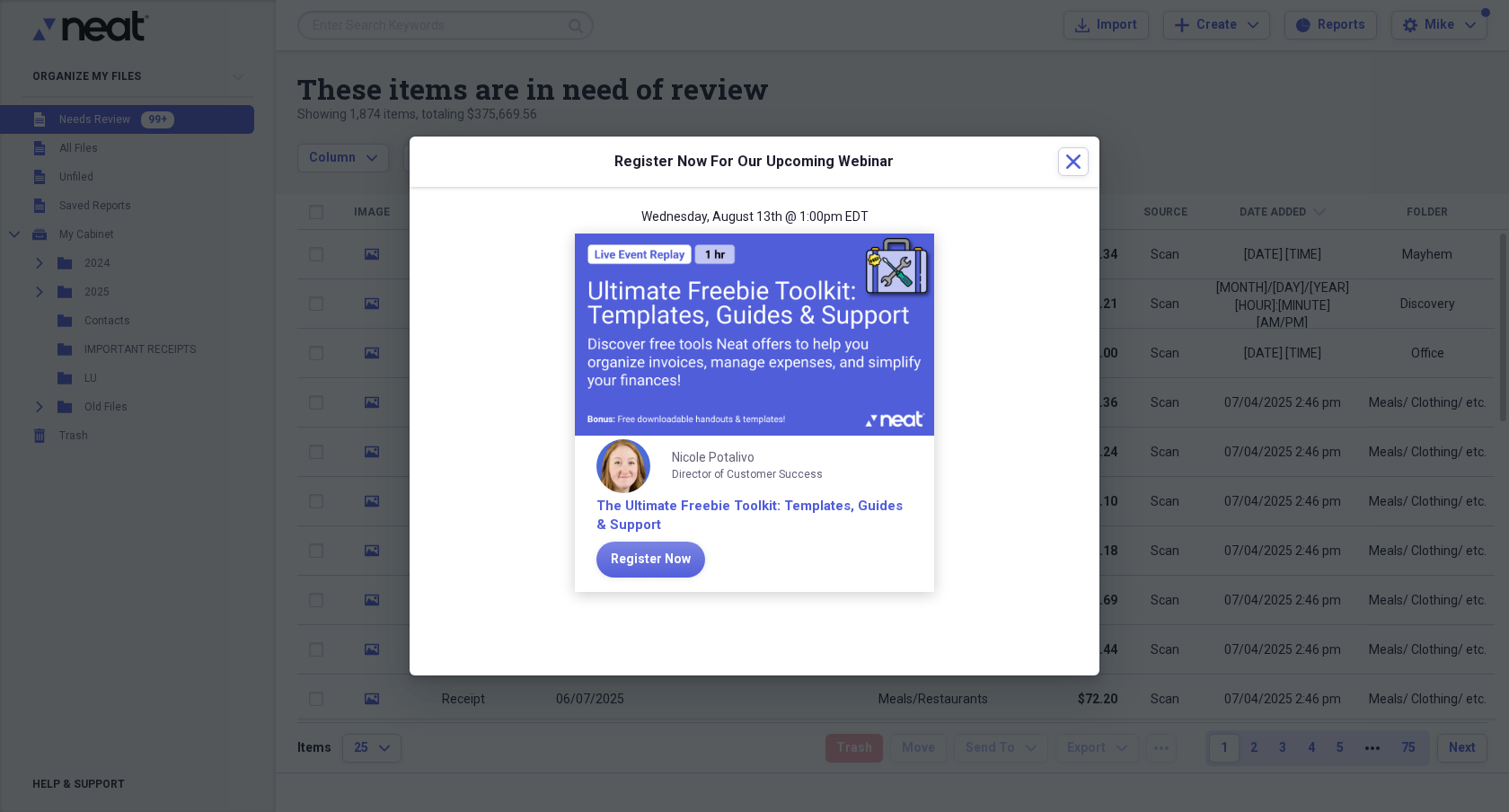 click on "Wednesday, August 13th @ 1:00pm EDT Nicole Potalivo Director of Customer Success The Ultimate Freebie Toolkit: Templates, Guides & Support Register Now" at bounding box center [754, 410] 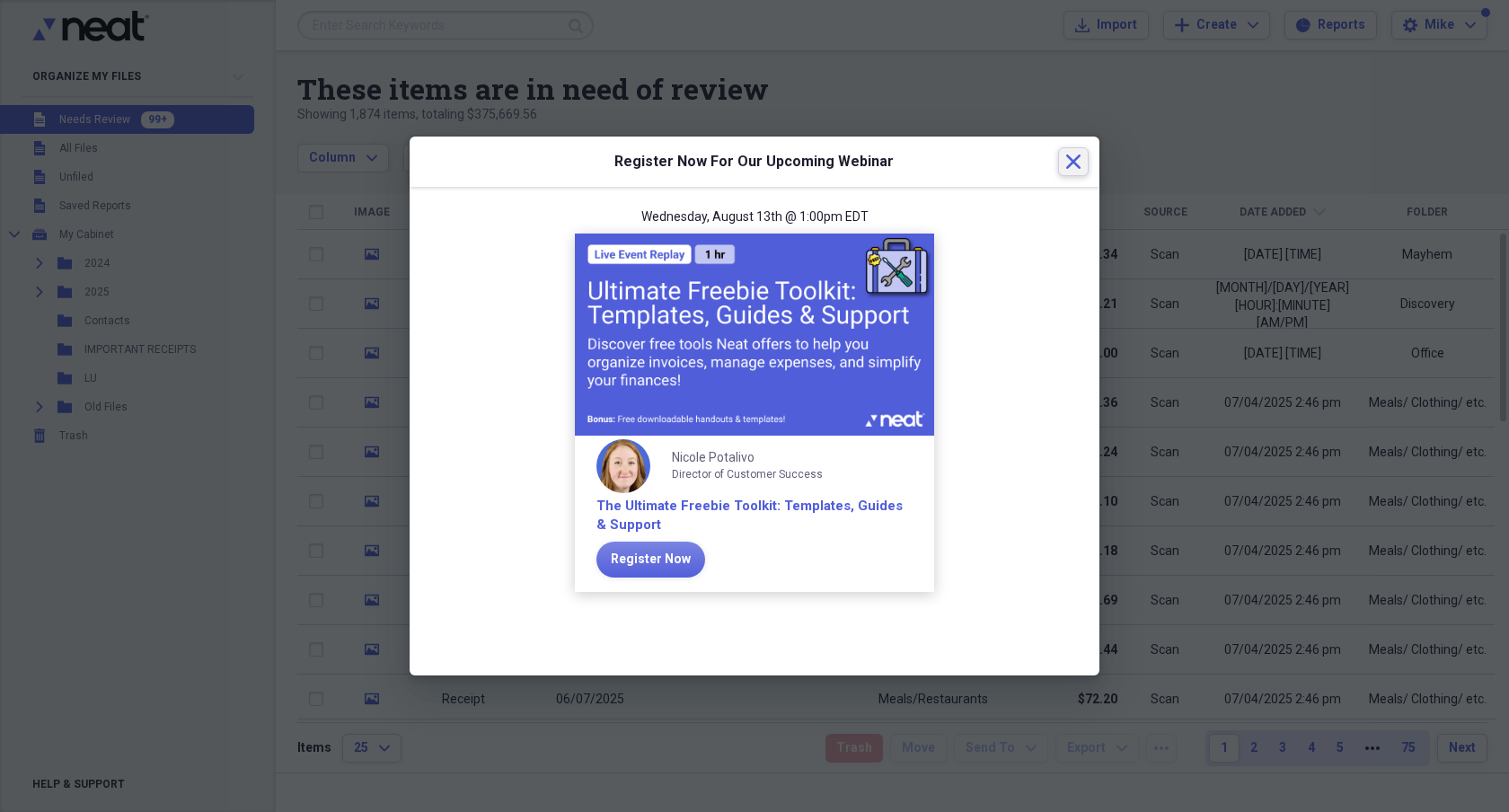 click on "Close" 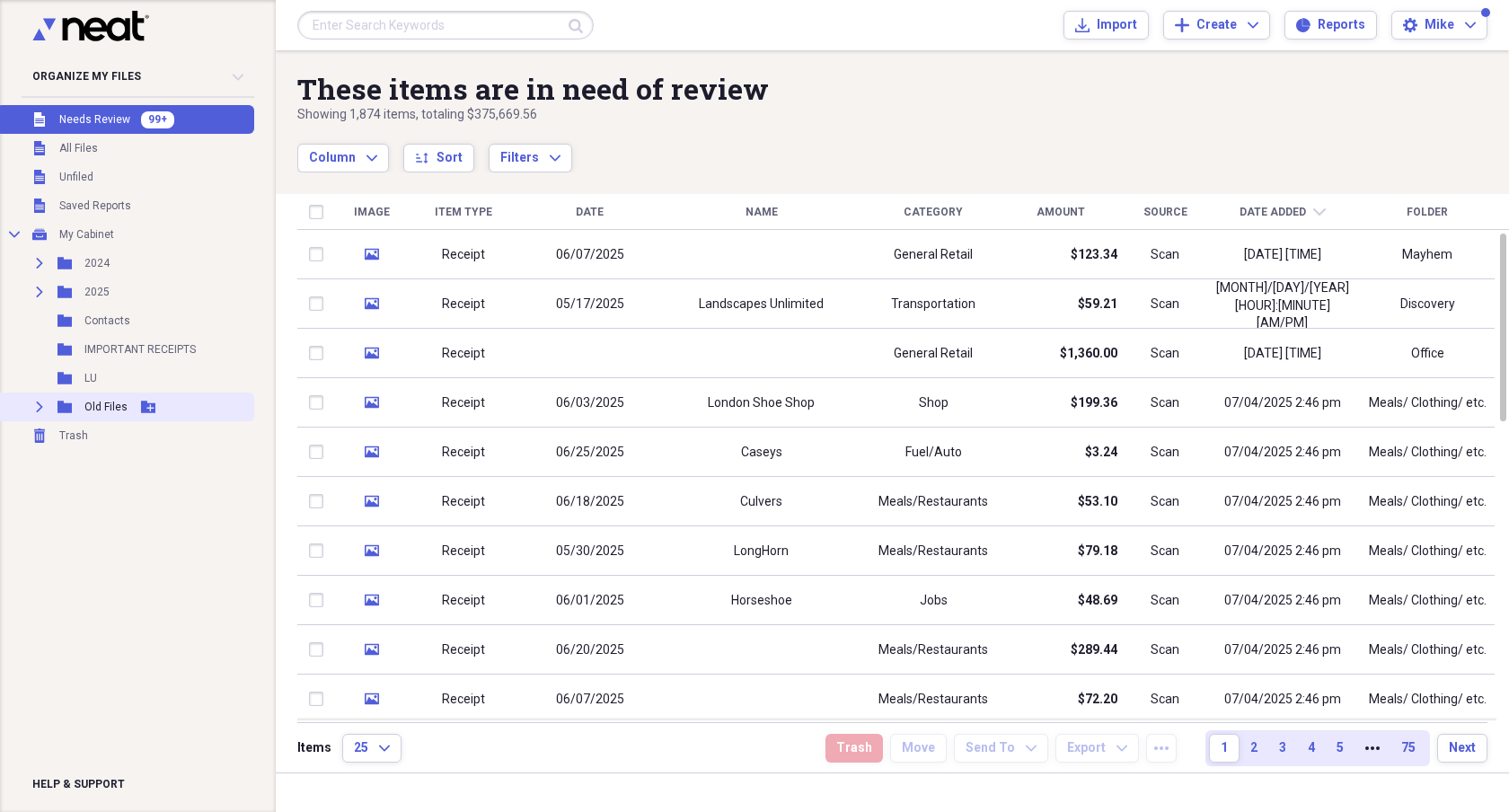 click on "Expand" 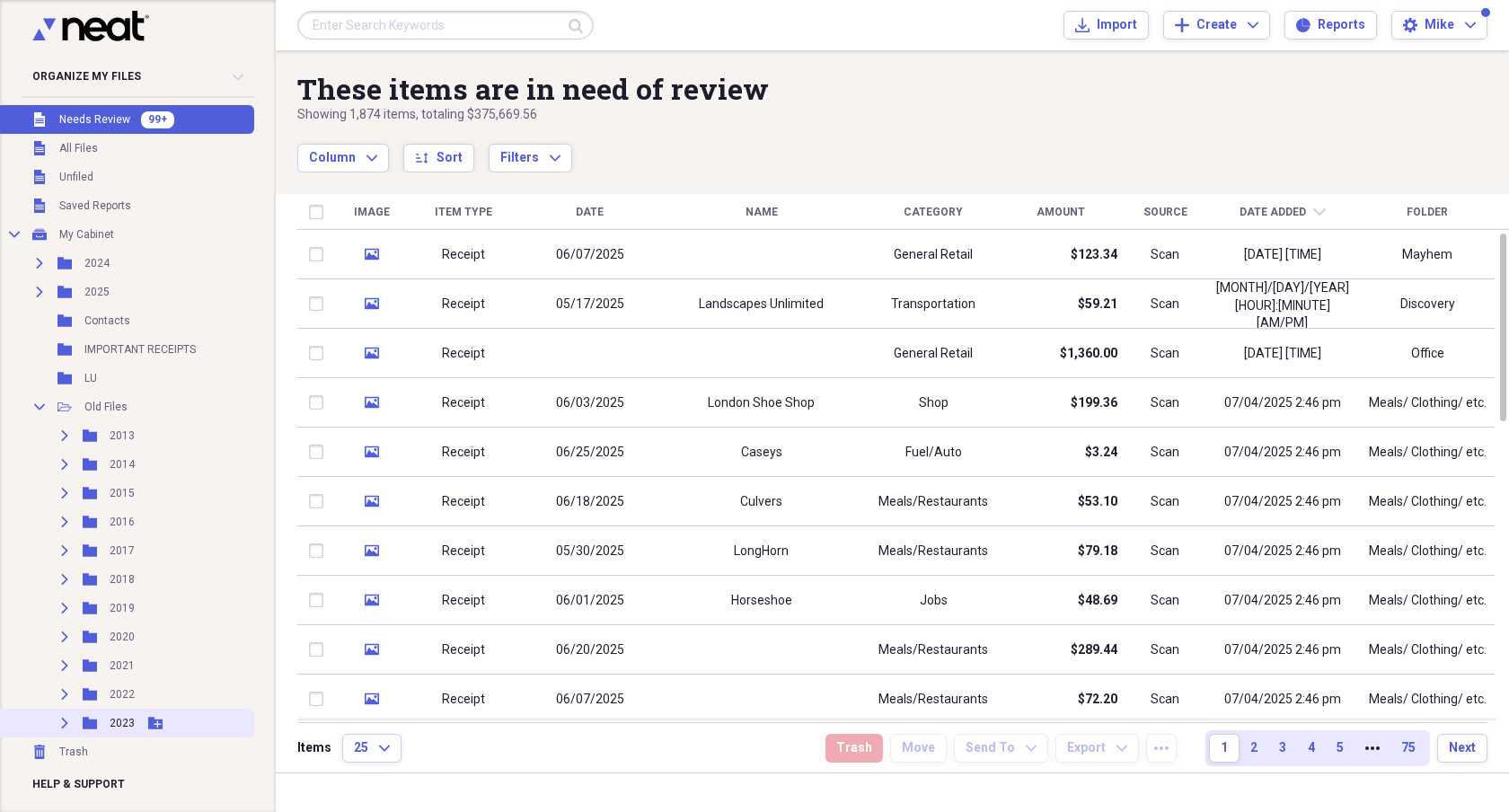 click on "Expand" at bounding box center (65, 723) 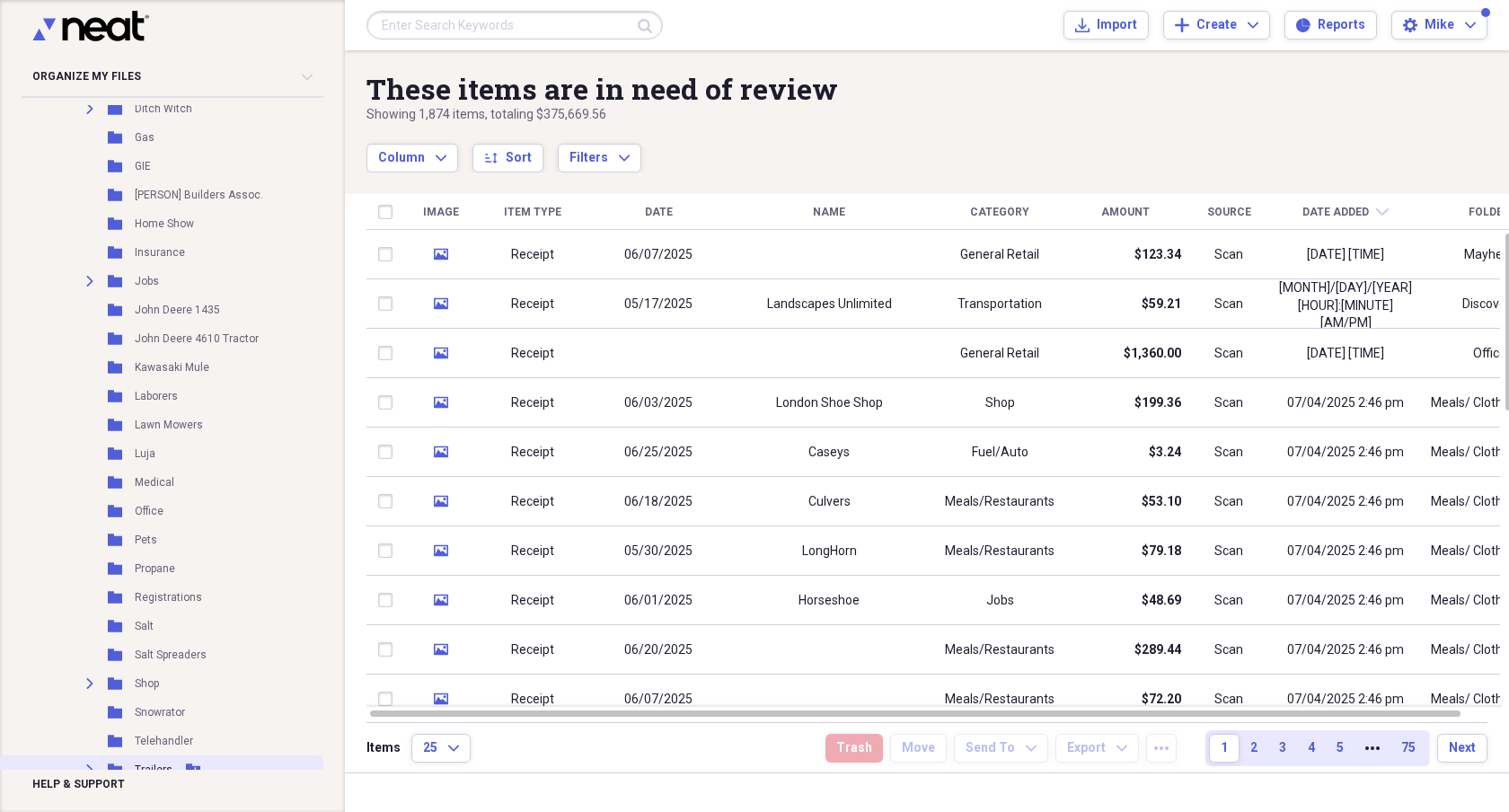 scroll, scrollTop: 869, scrollLeft: 0, axis: vertical 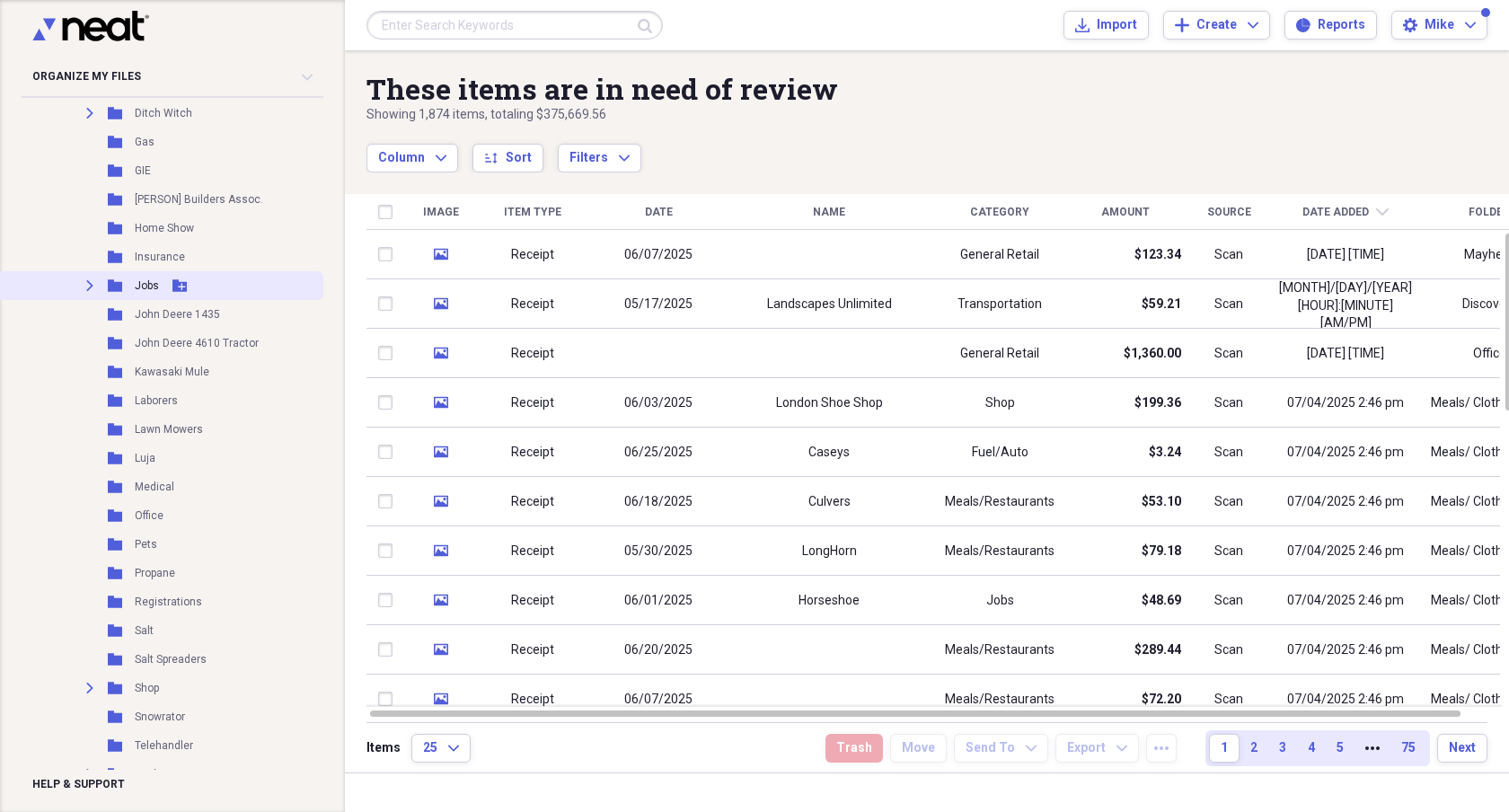 click on "Expand" 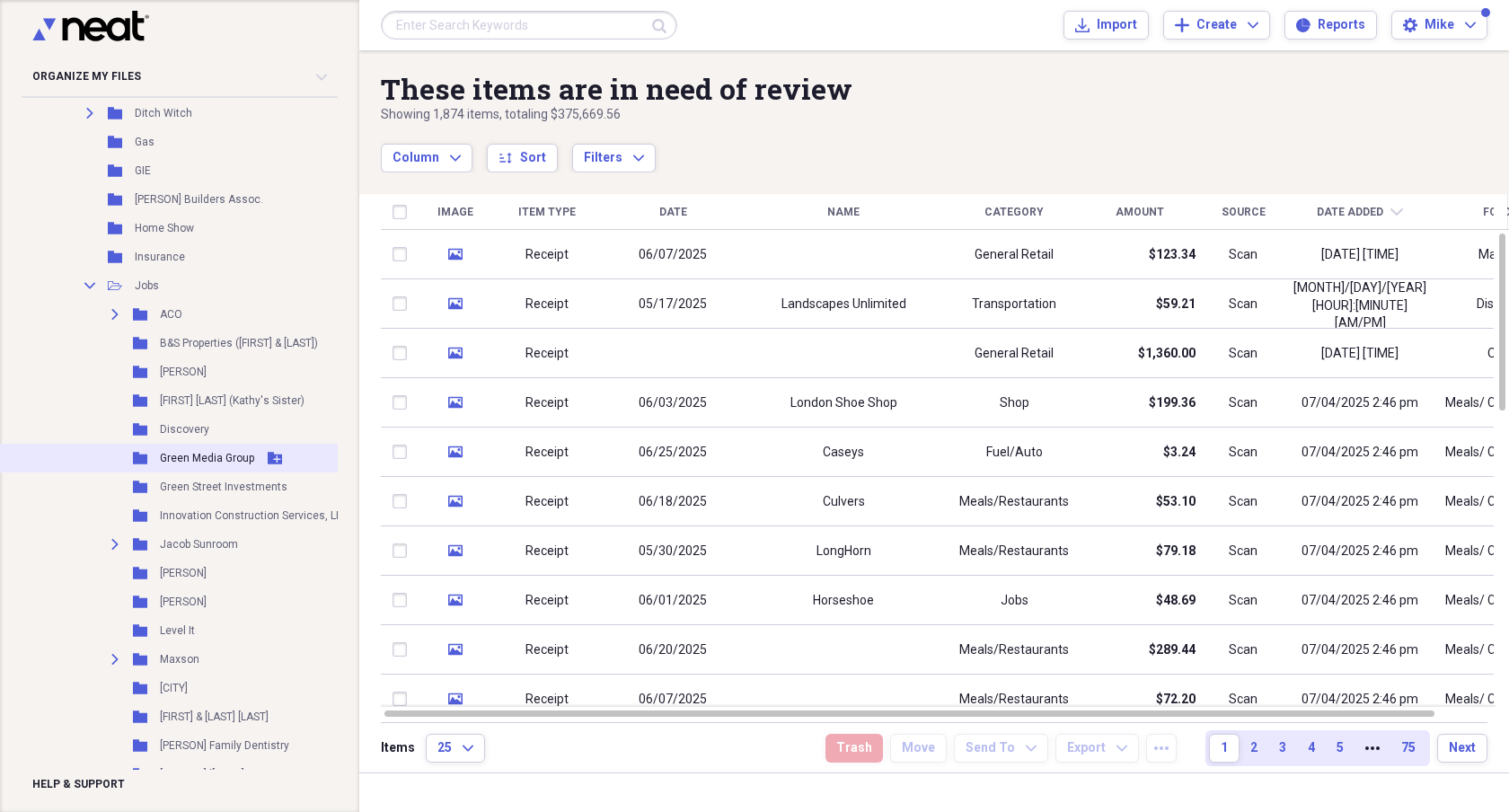 click on "Green Media Group" at bounding box center [207, 458] 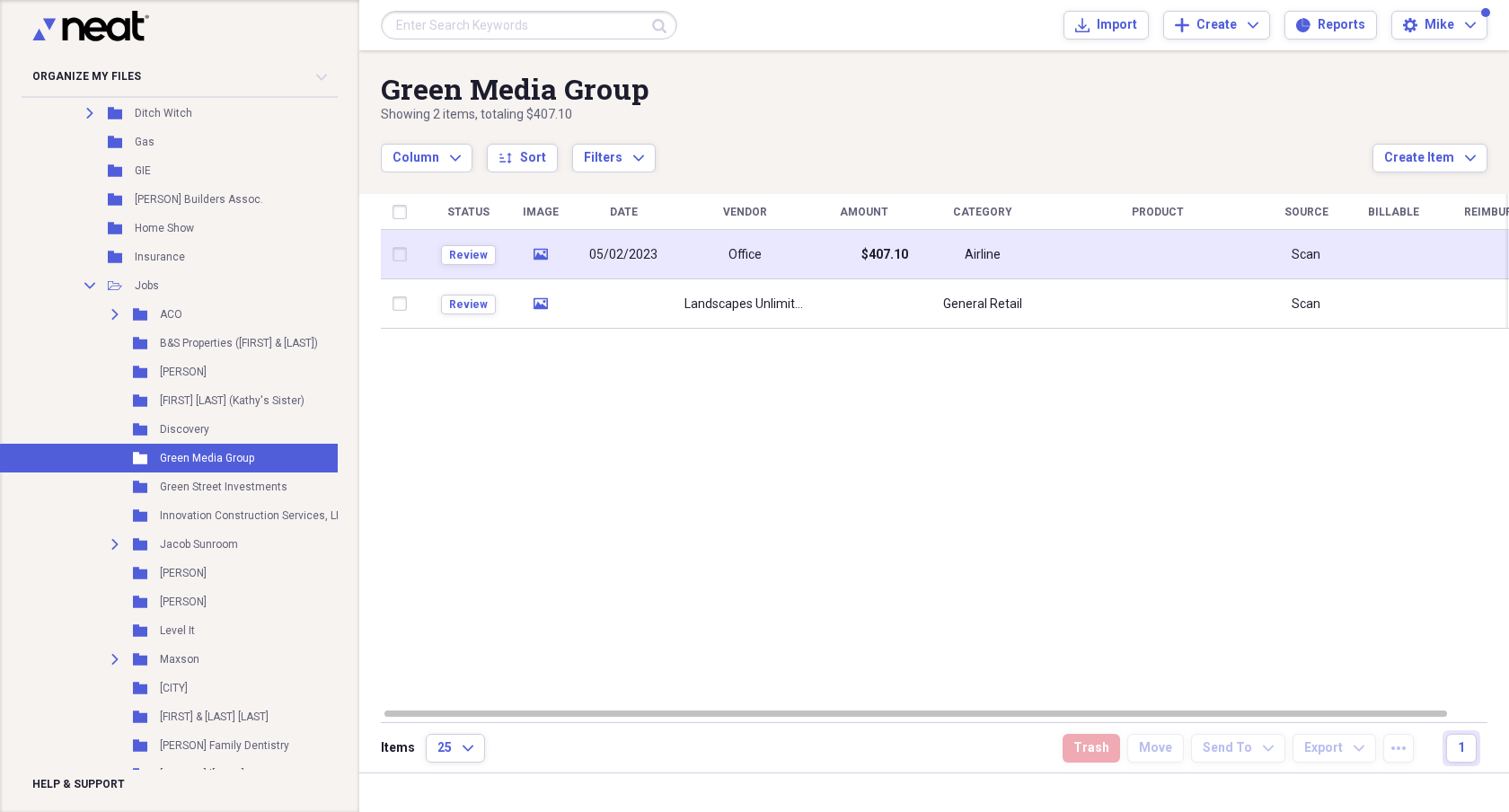 click on "05/02/2023" at bounding box center (623, 254) 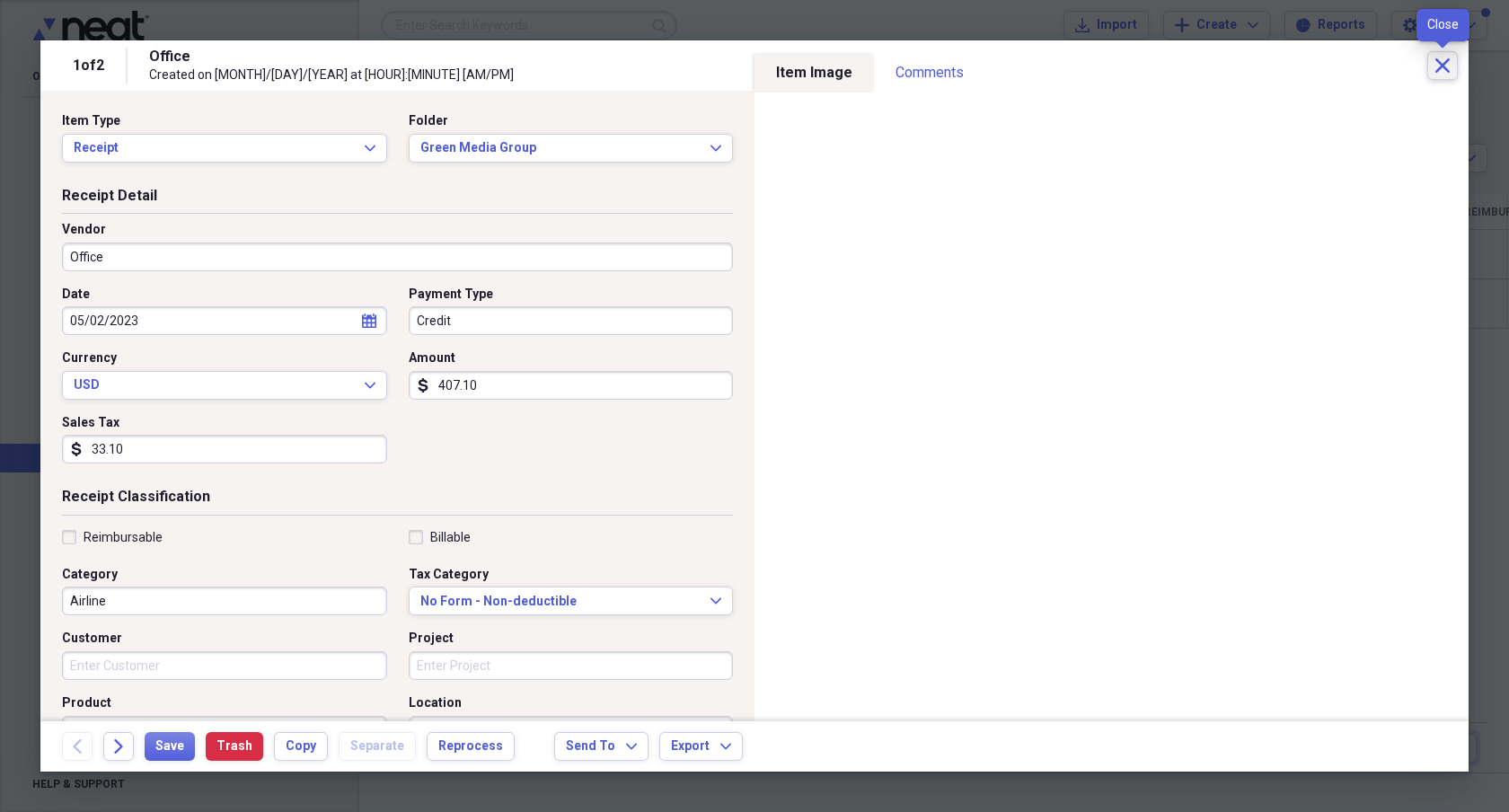 click on "Close" at bounding box center [1443, 66] 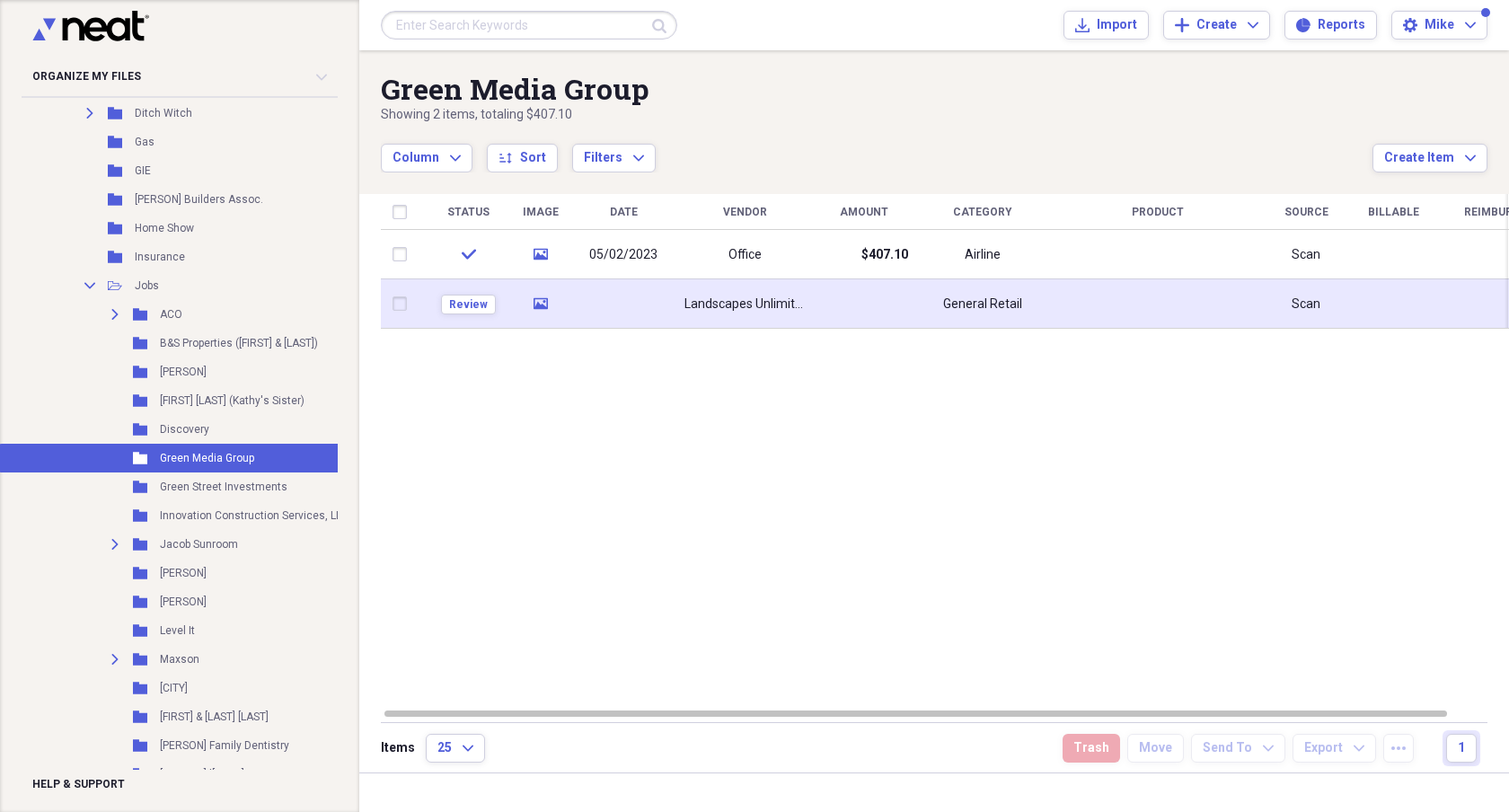 click on "Landscapes Unlimited" at bounding box center [745, 304] 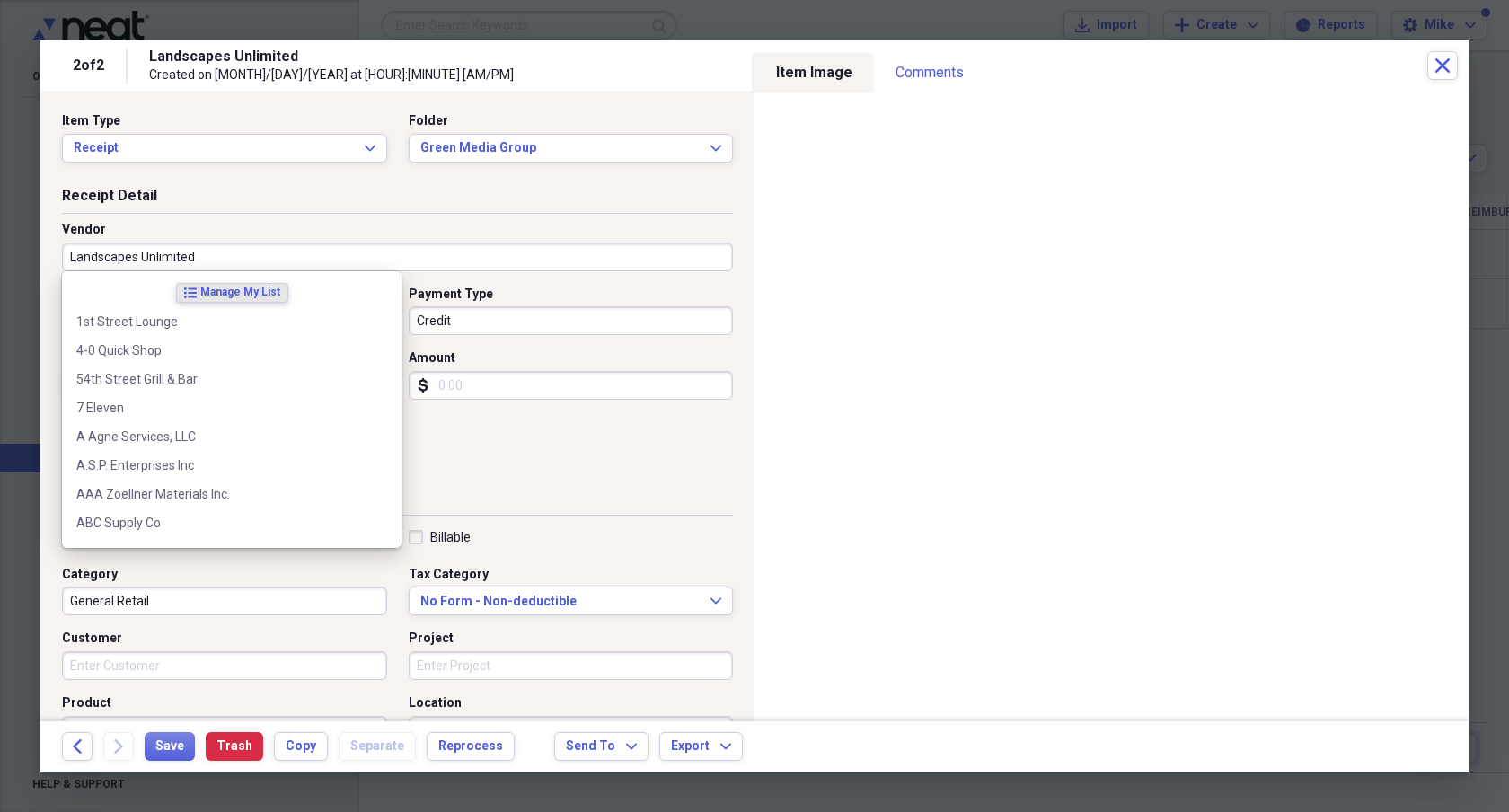 click on "Landscapes Unlimited" at bounding box center (397, 257) 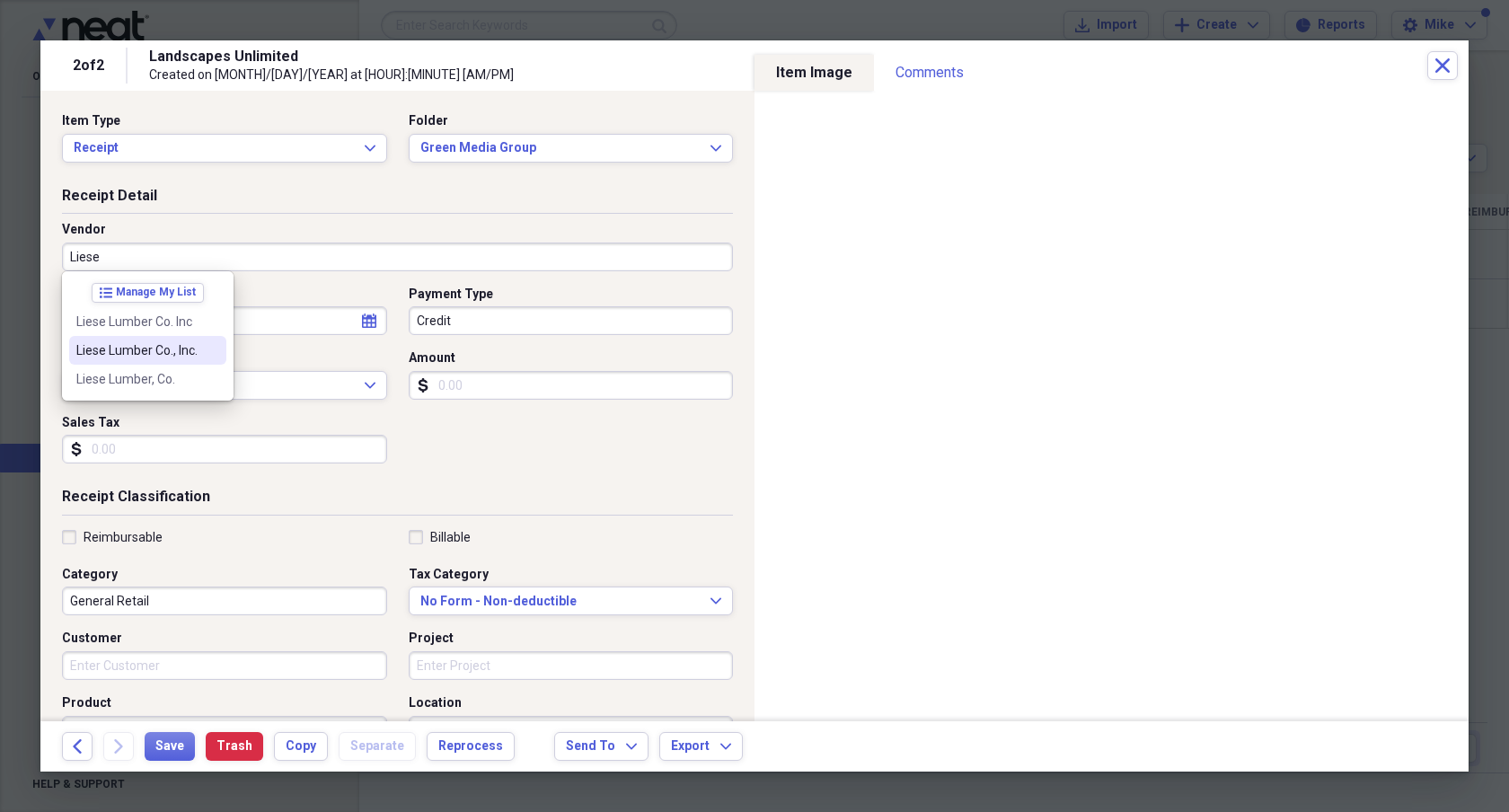 click on "Liese Lumber Co., Inc." at bounding box center [137, 350] 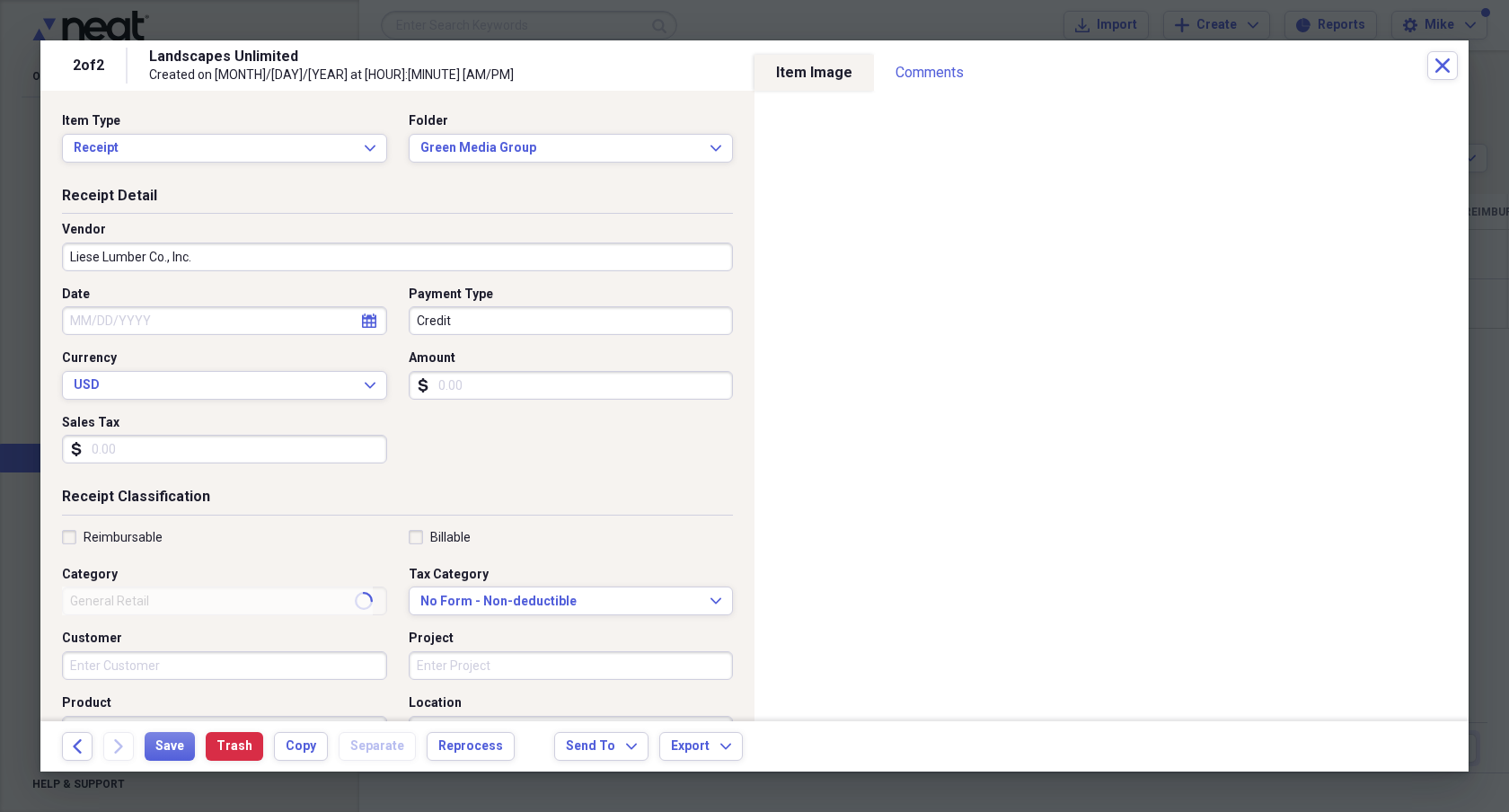 type on "Shop" 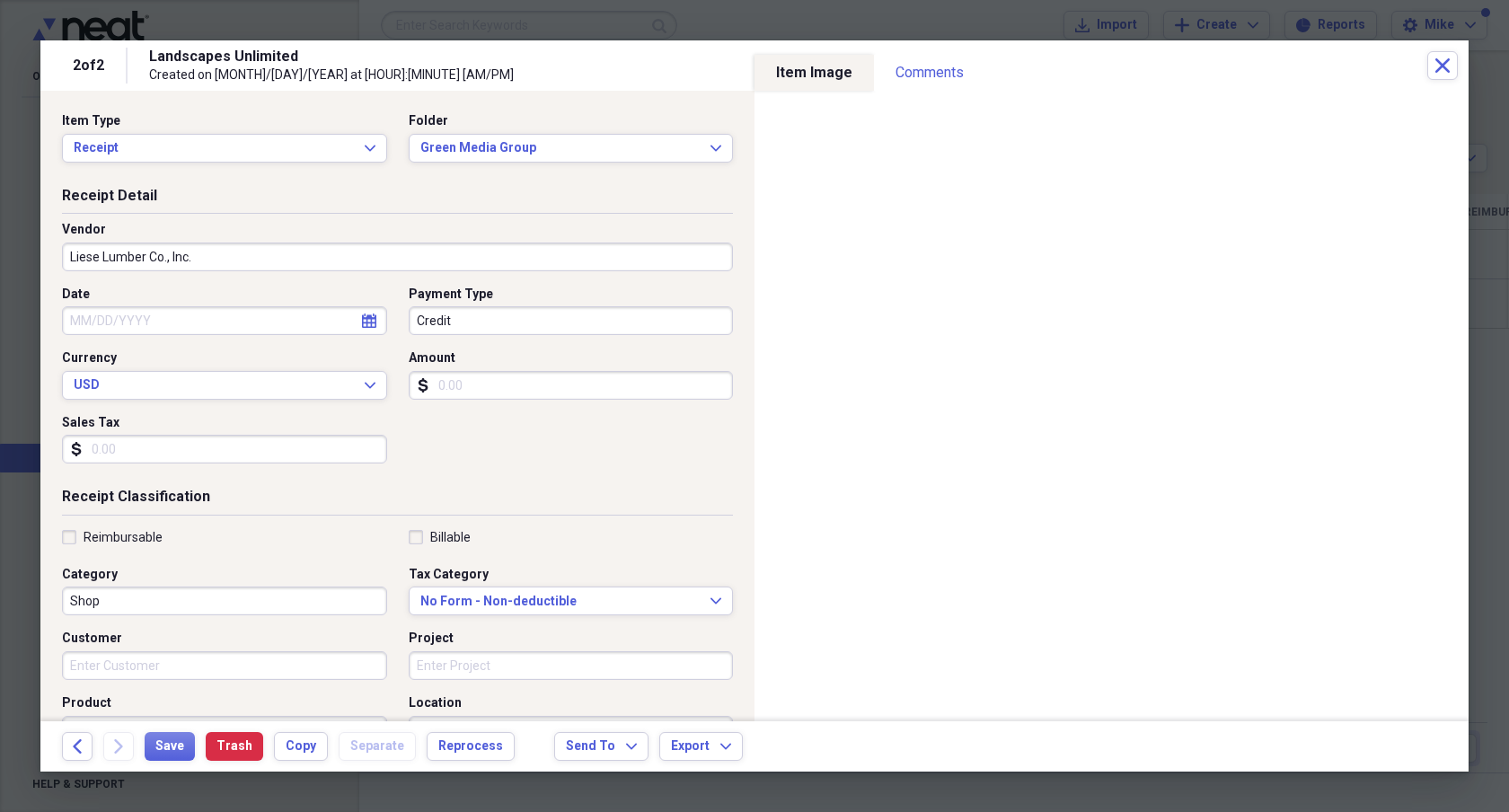 select on "7" 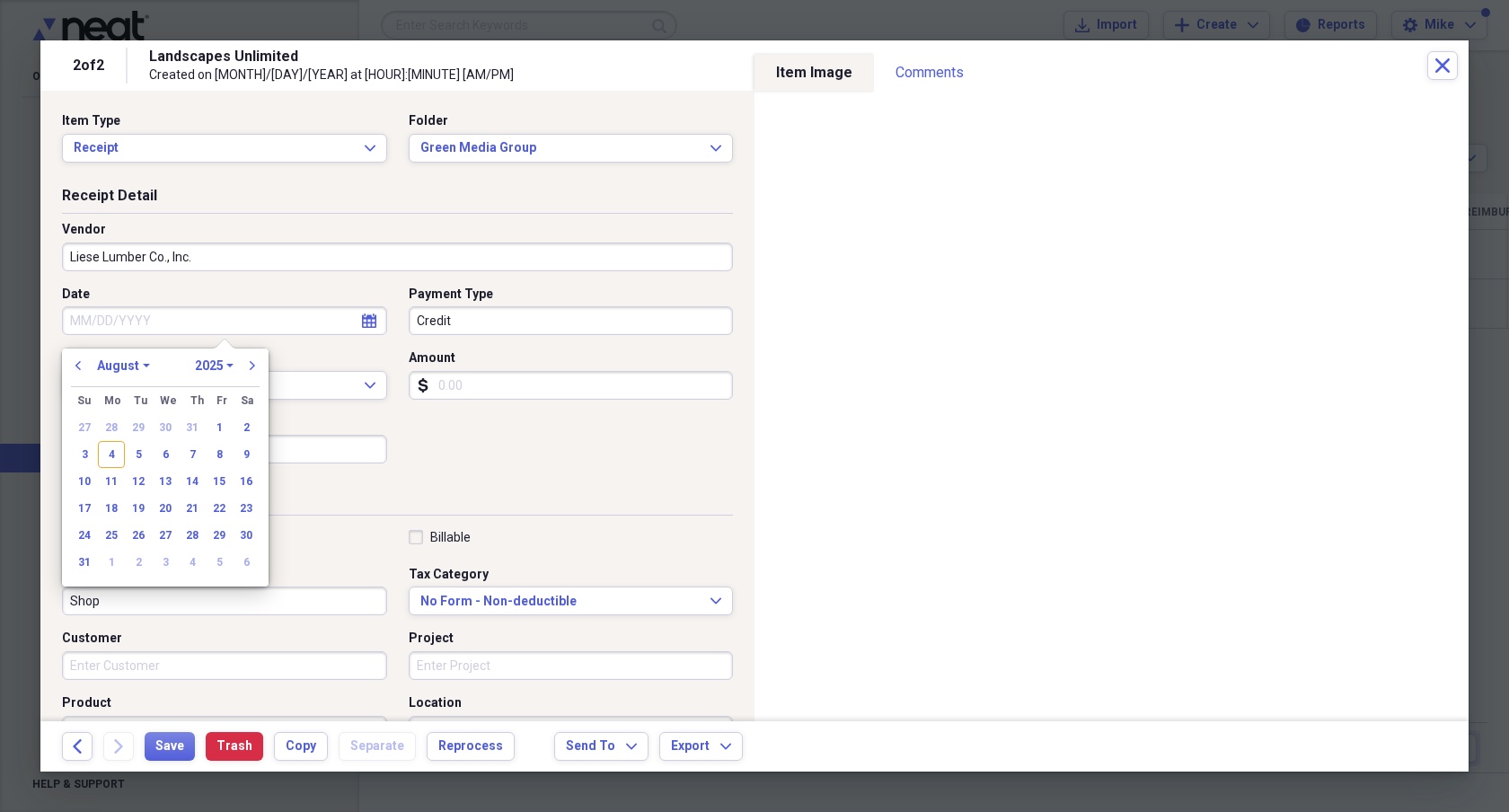 click on "Date" at bounding box center (225, 321) 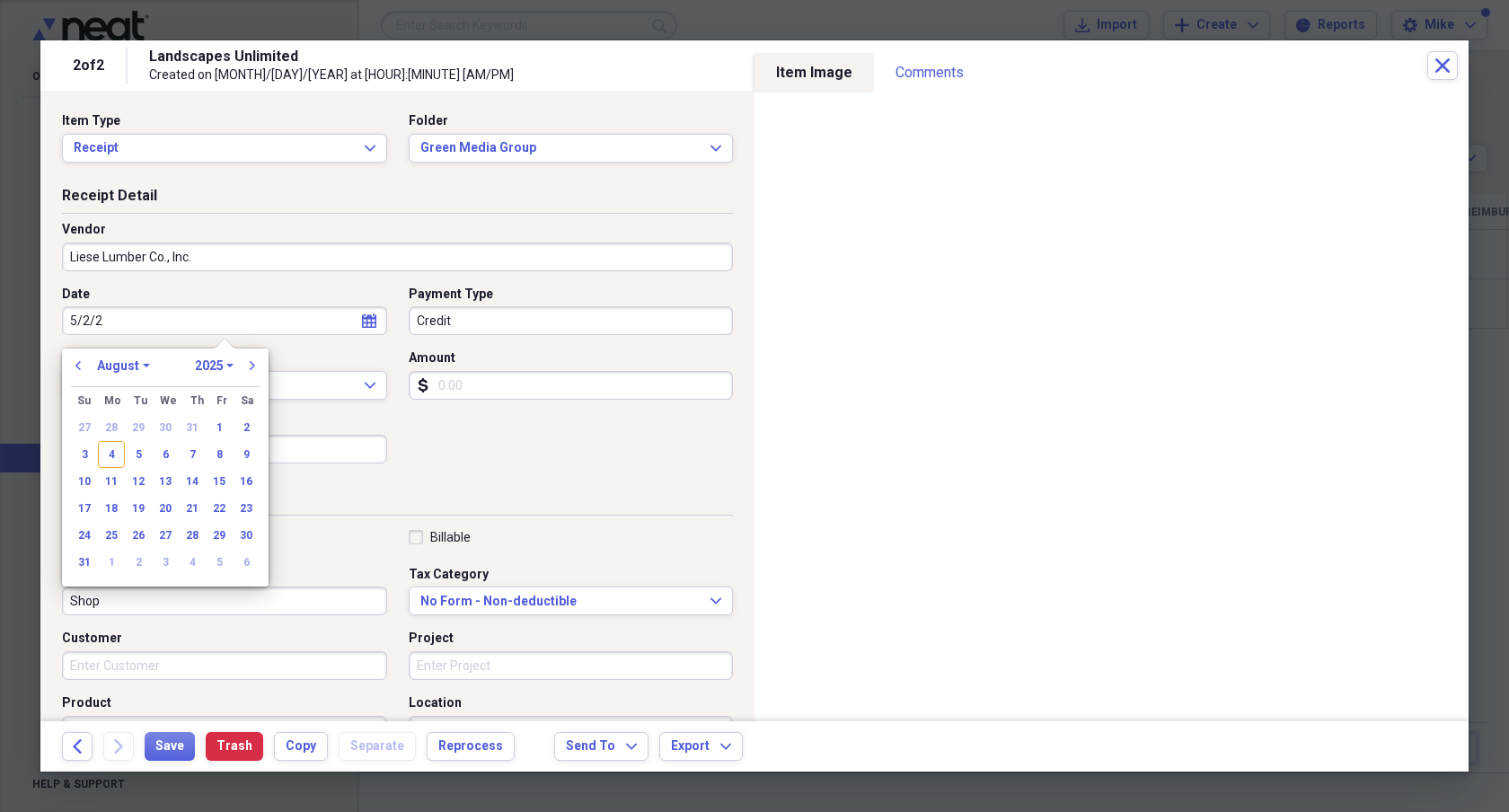 type on "[MONTH]/[DAY]/[YEAR]" 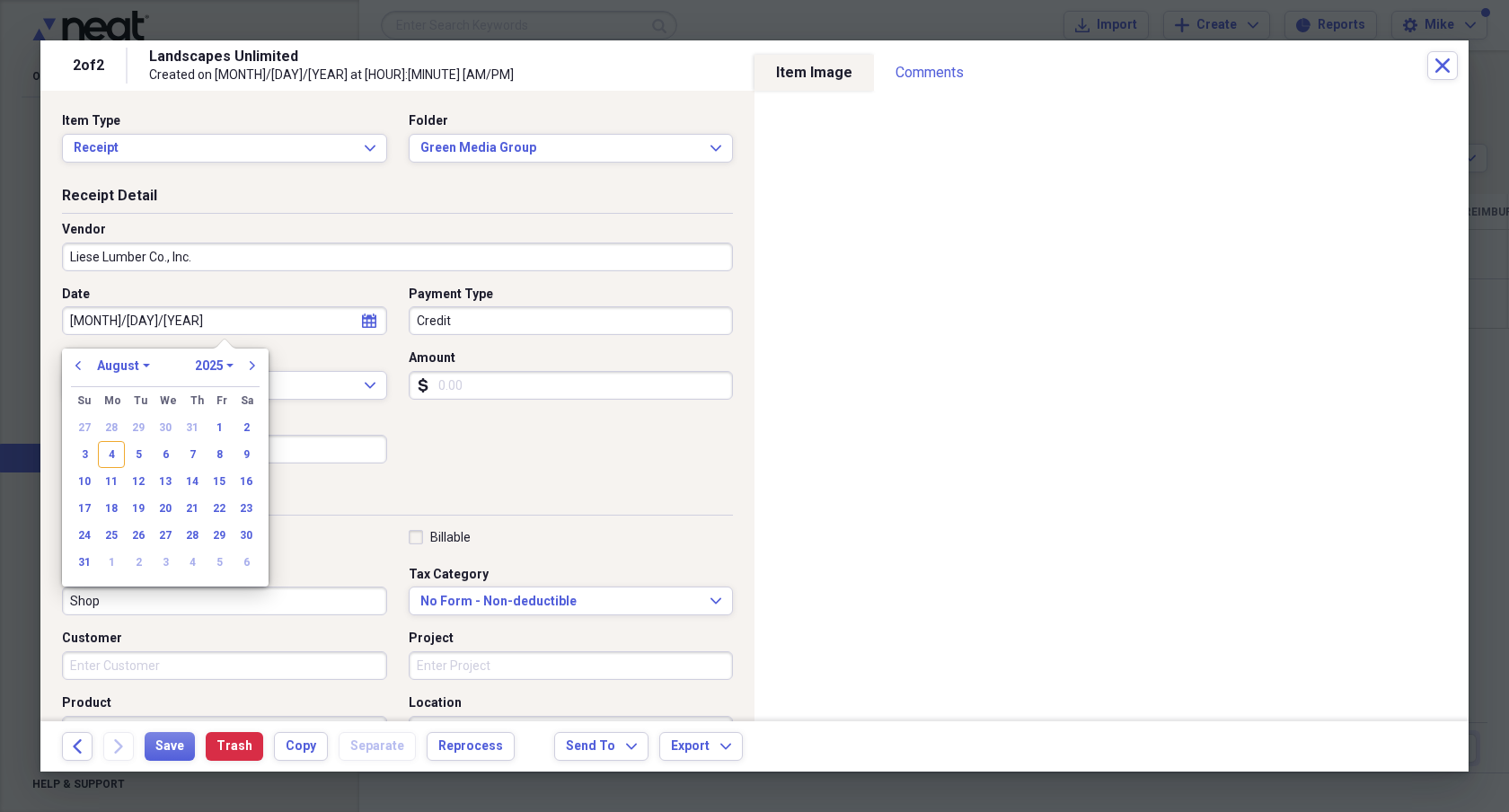 select on "4" 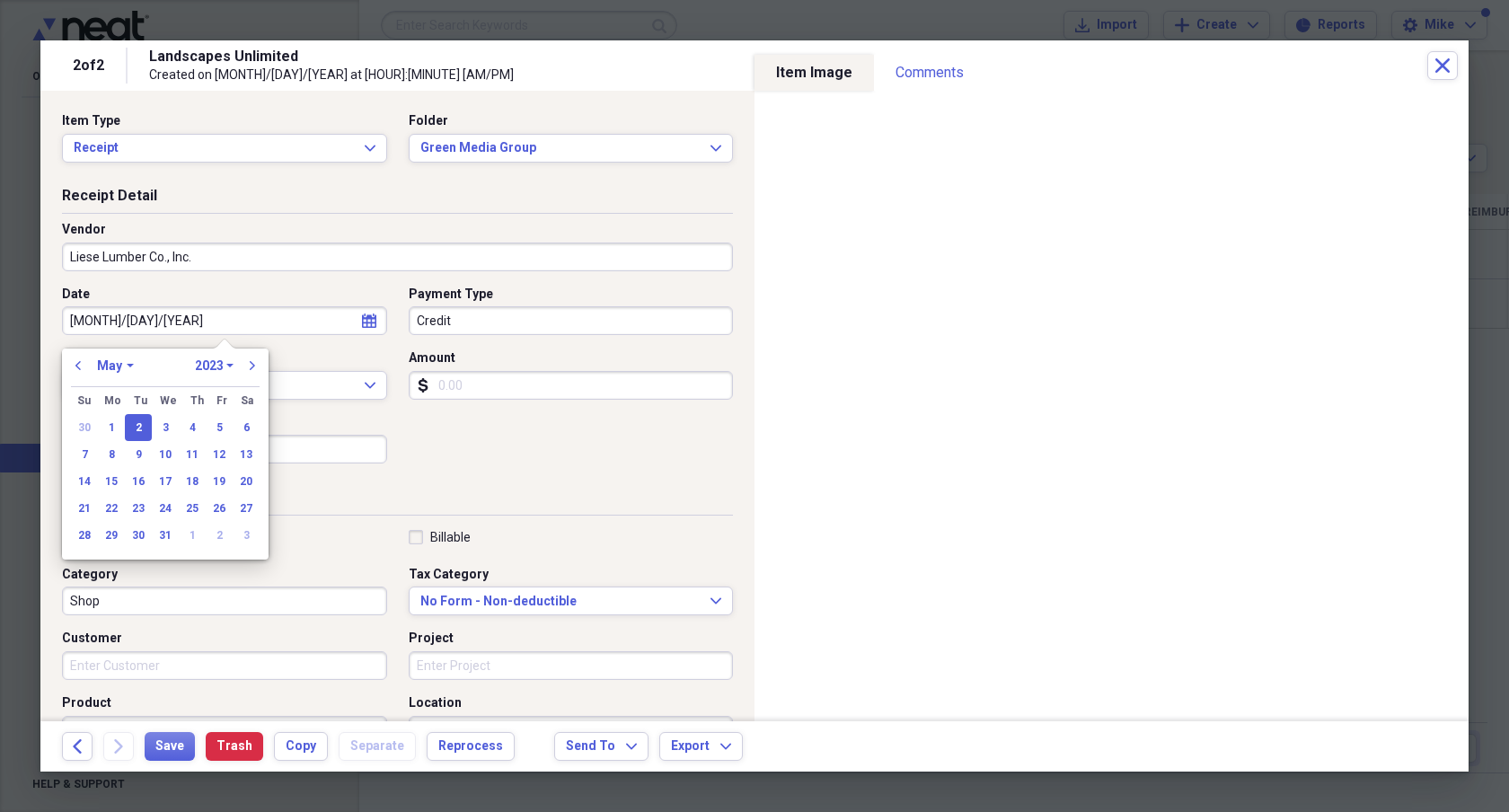 type on "05/02/2023" 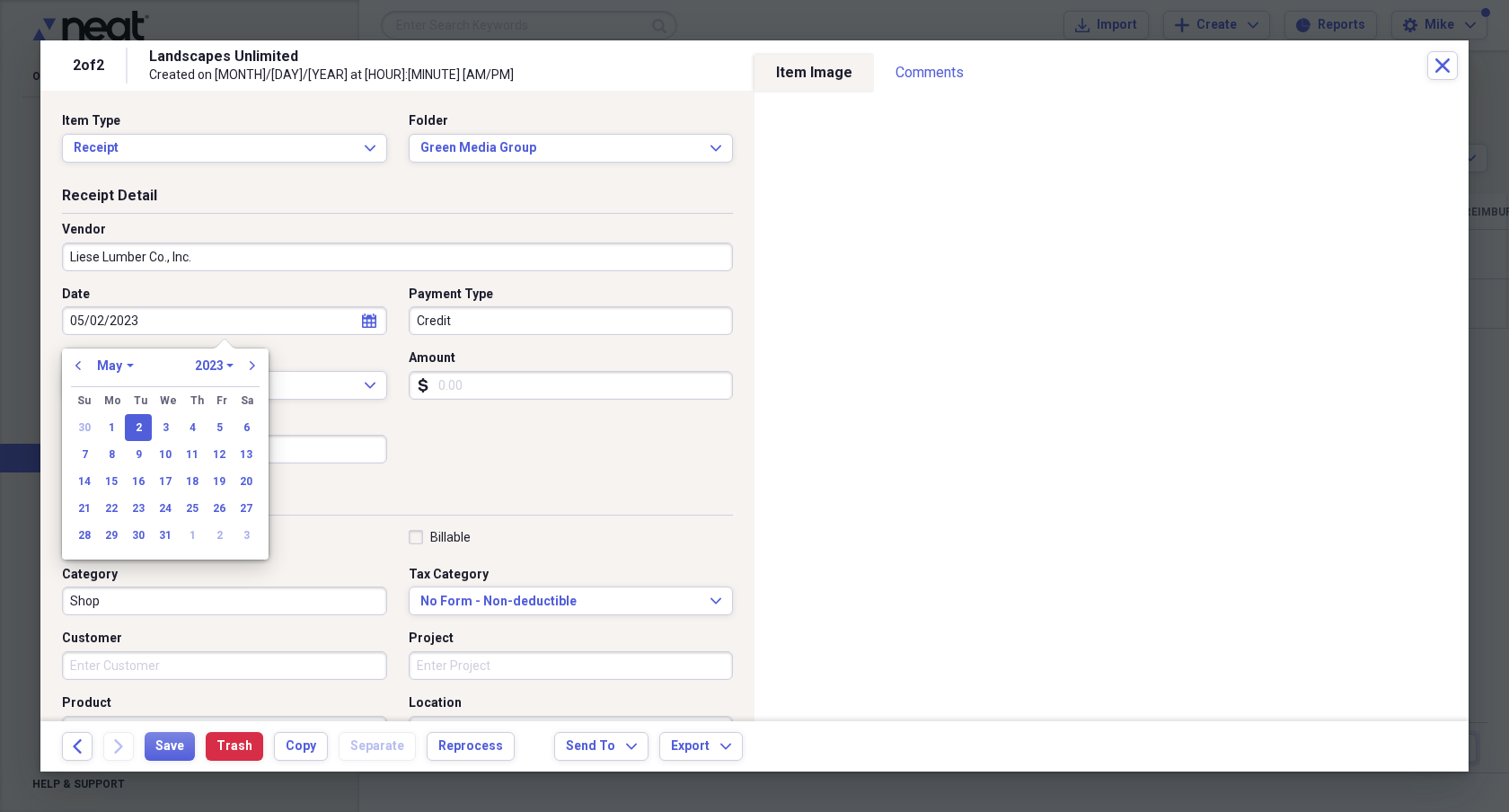 type 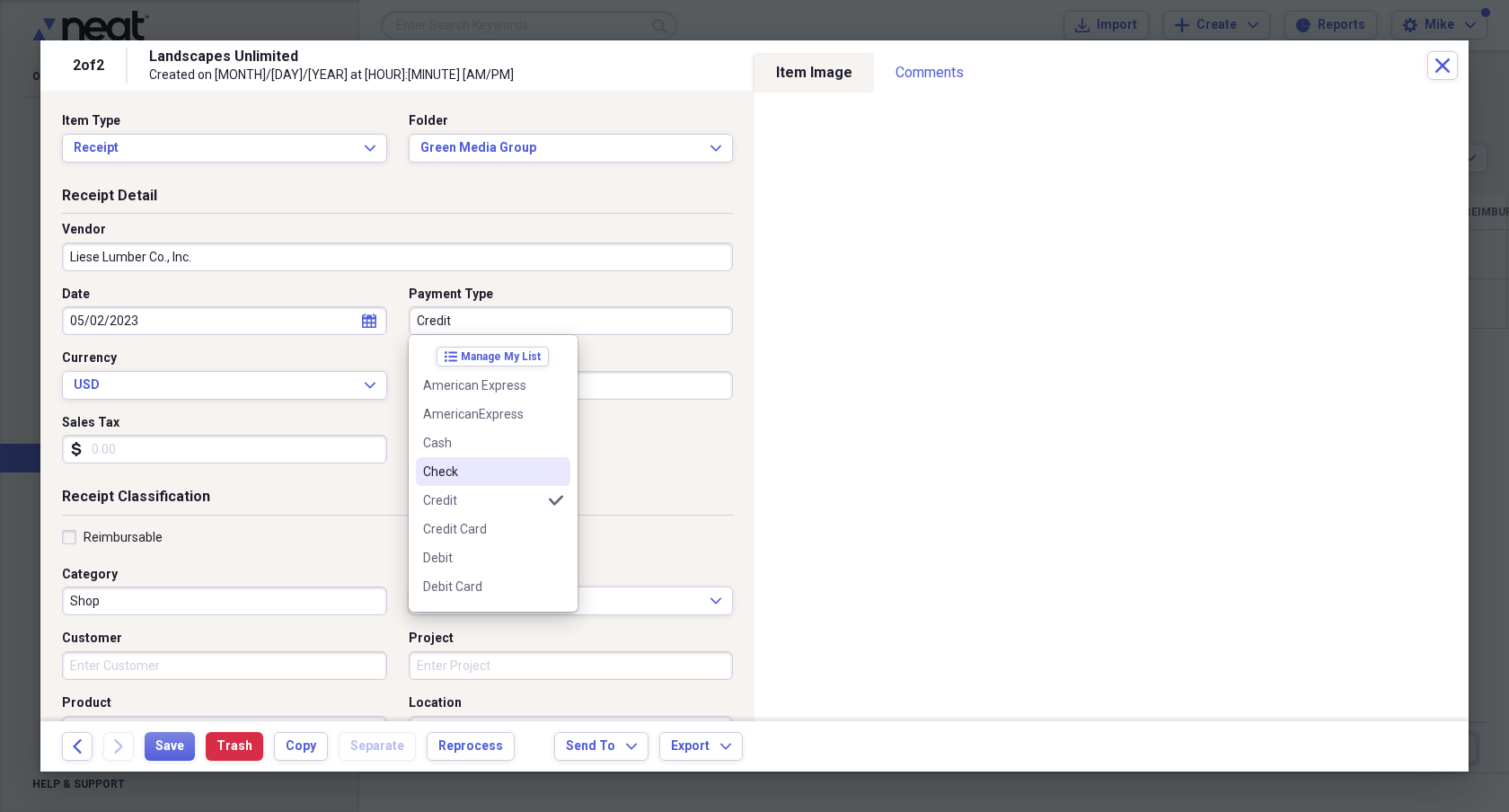click on "Check" at bounding box center (482, 472) 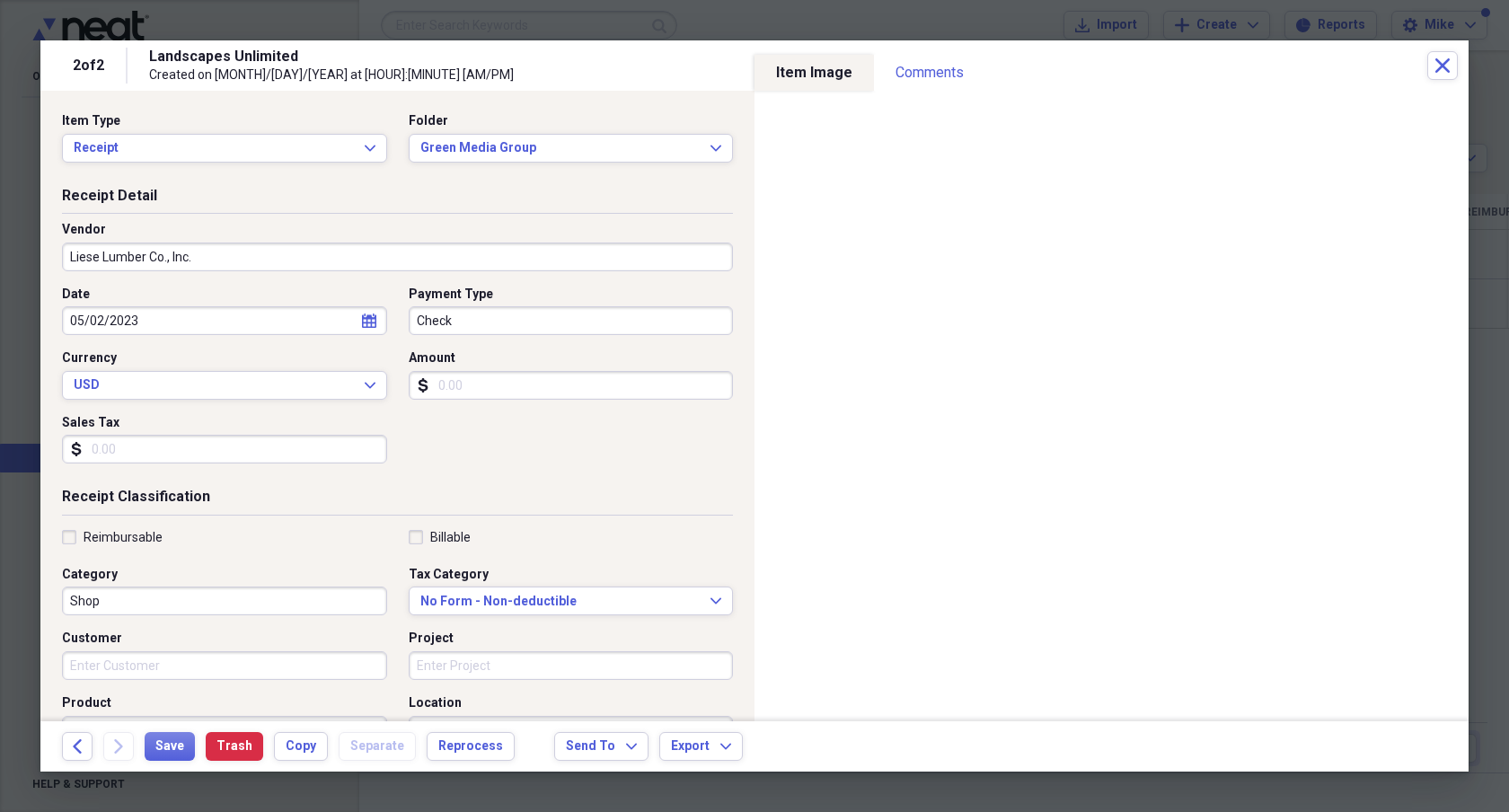 click on "Amount" at bounding box center [571, 385] 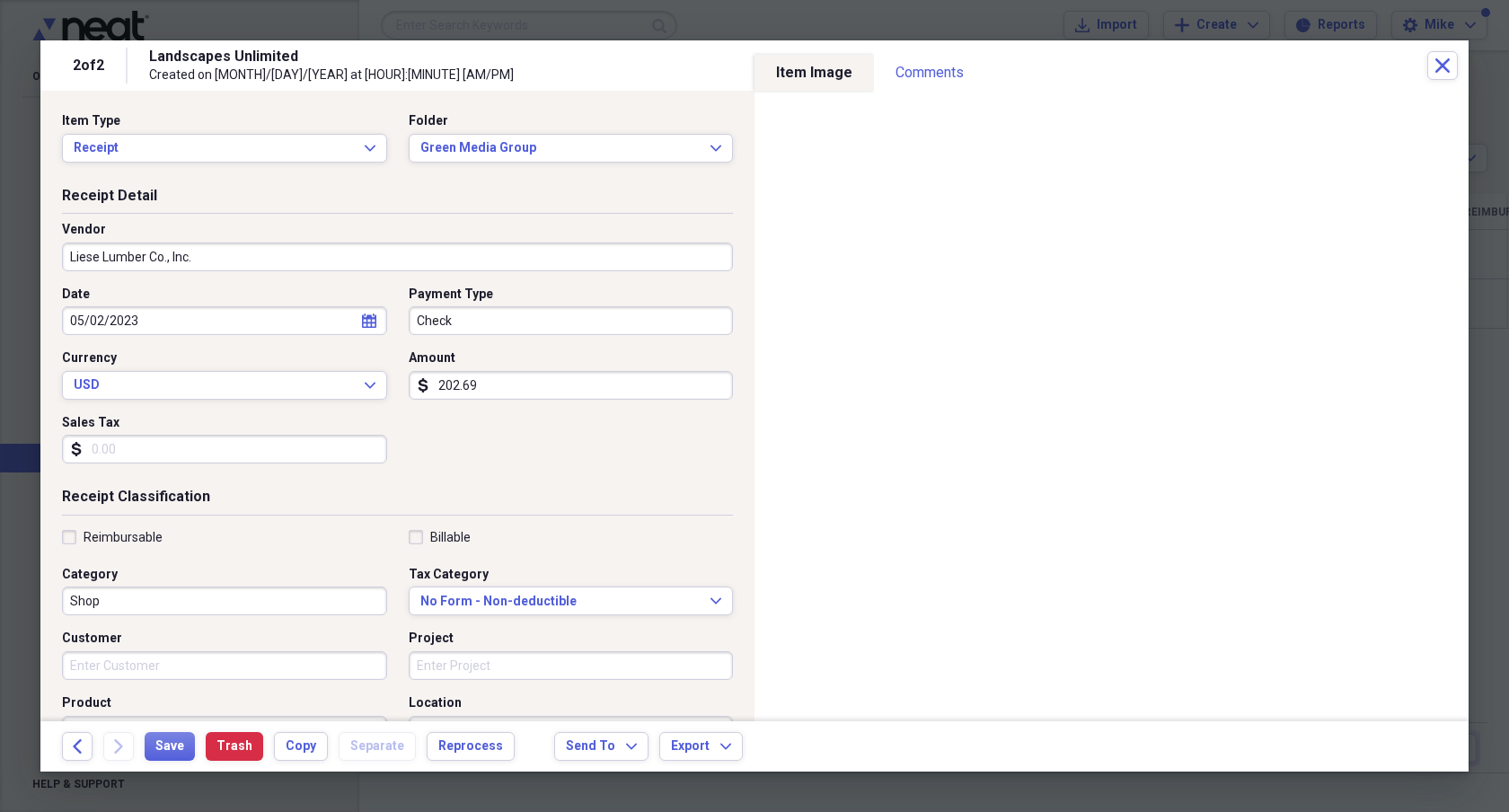 type on "202.69" 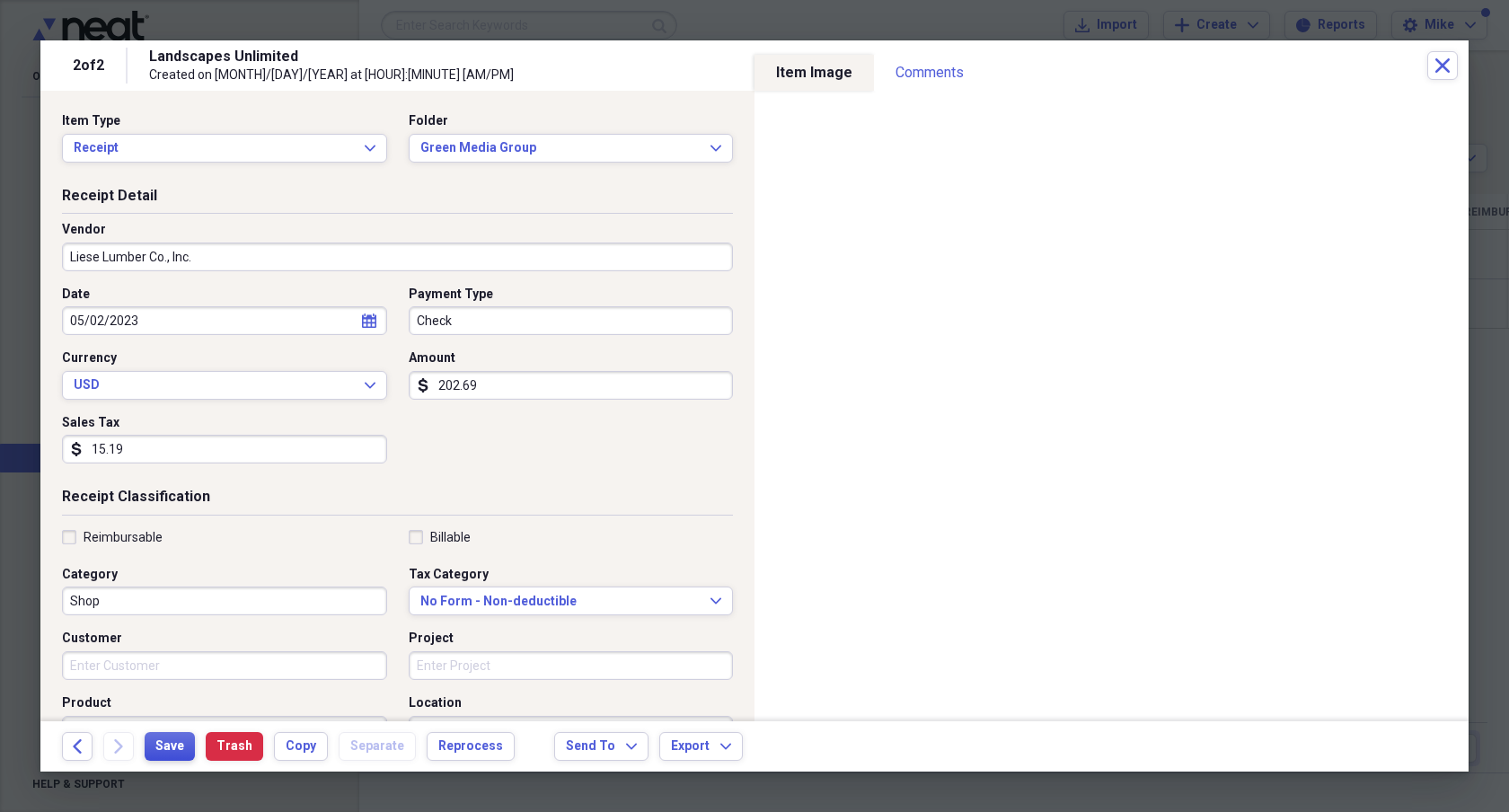 type on "15.19" 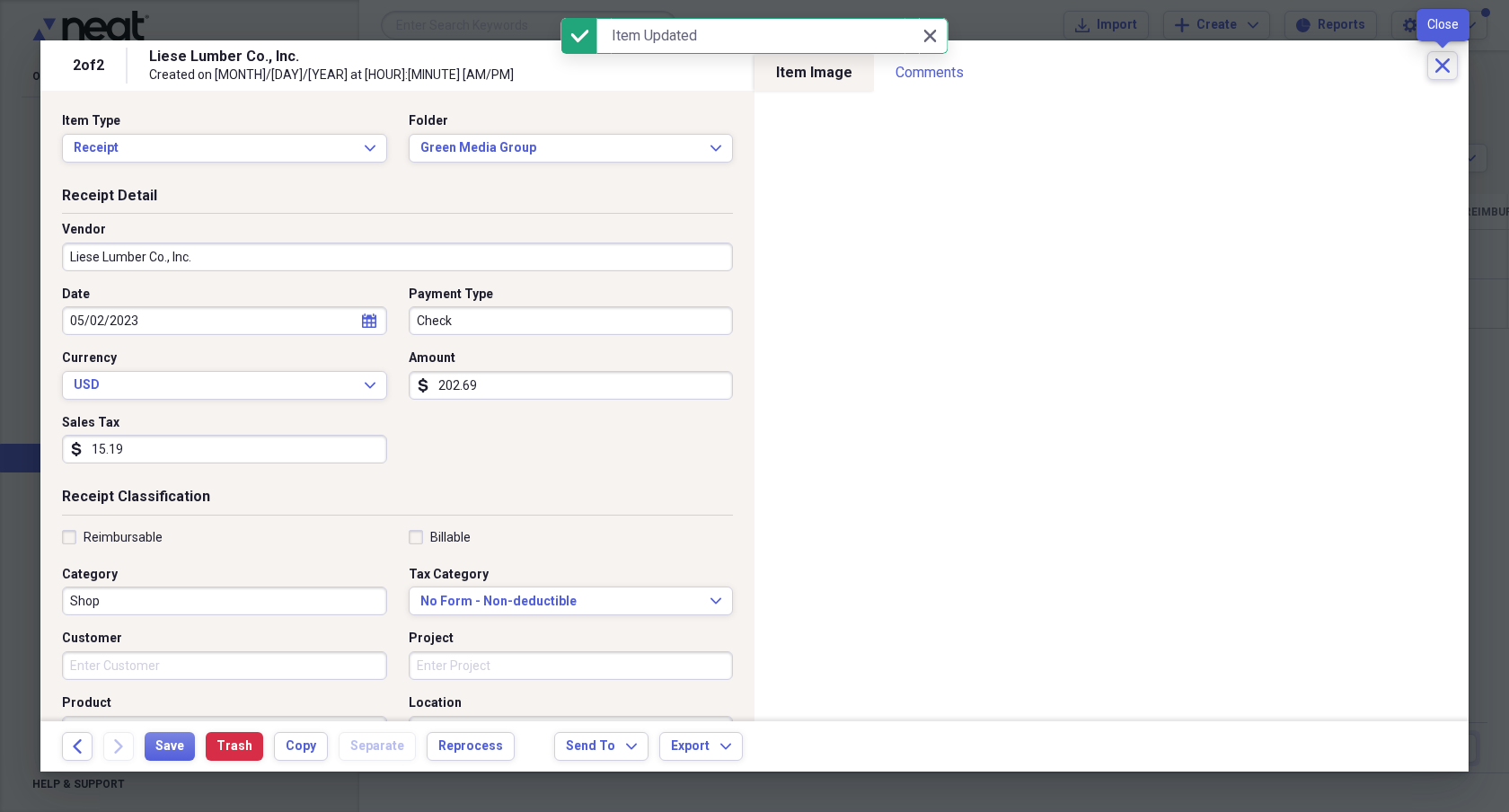 click on "Close" at bounding box center (1443, 66) 